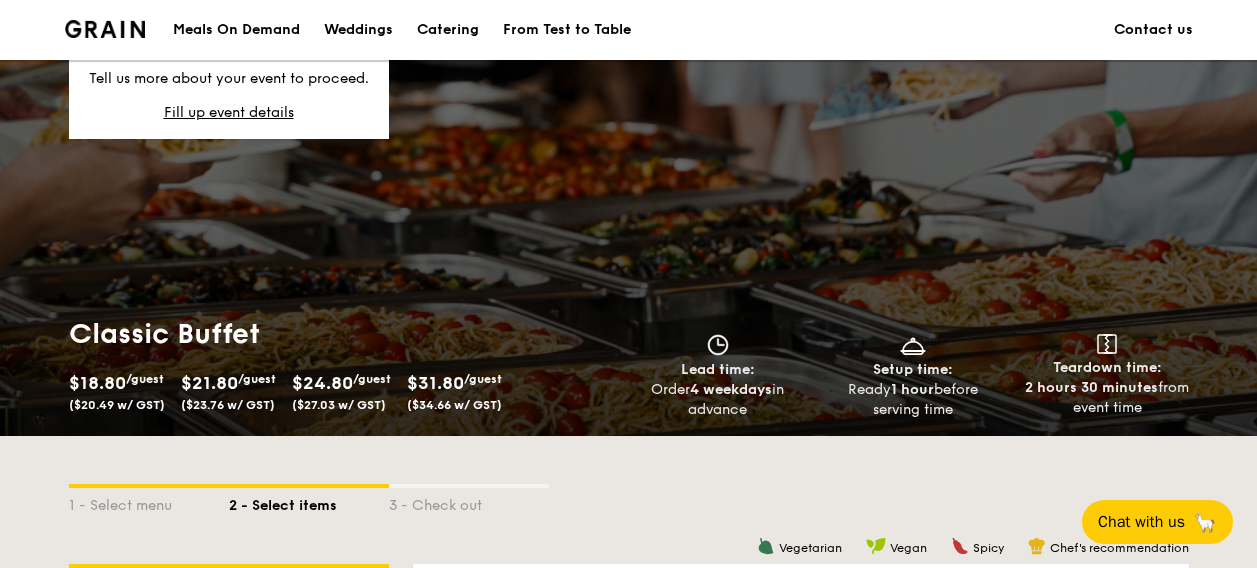 scroll, scrollTop: 2949, scrollLeft: 0, axis: vertical 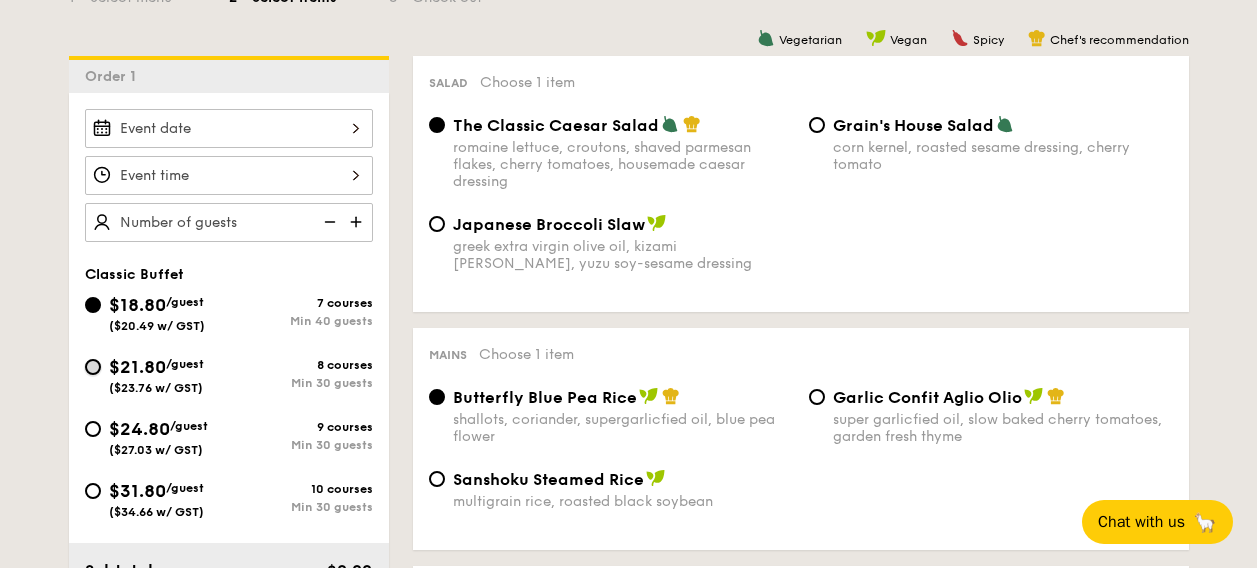 click on "$21.80
/guest
($23.76 w/ GST)
8 courses
Min 30 guests" at bounding box center [93, 367] 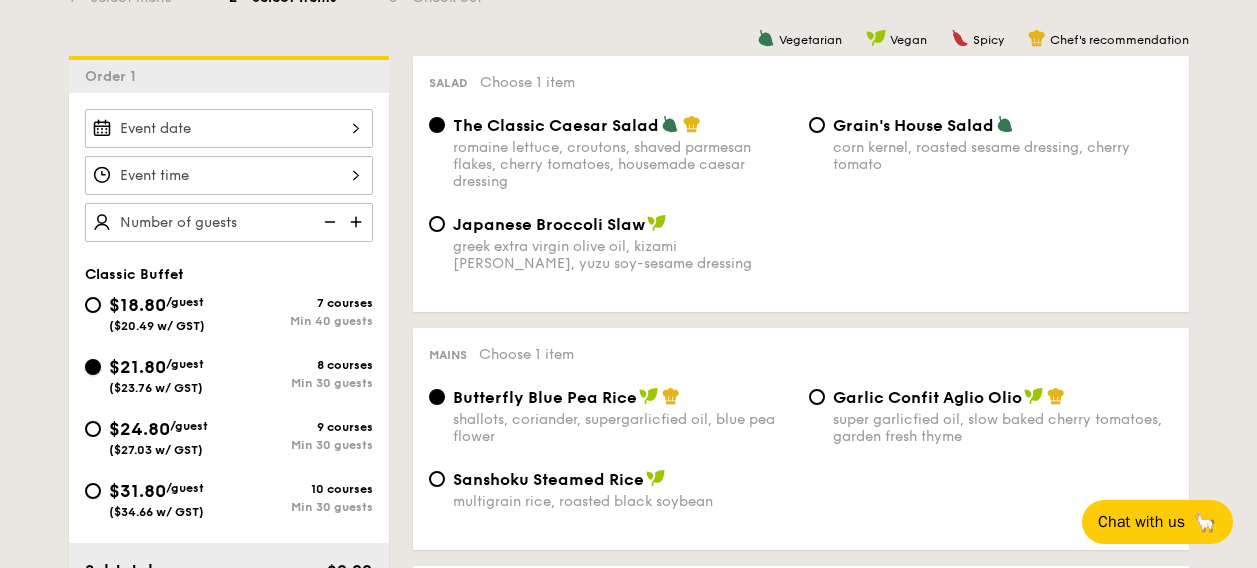 radio on "true" 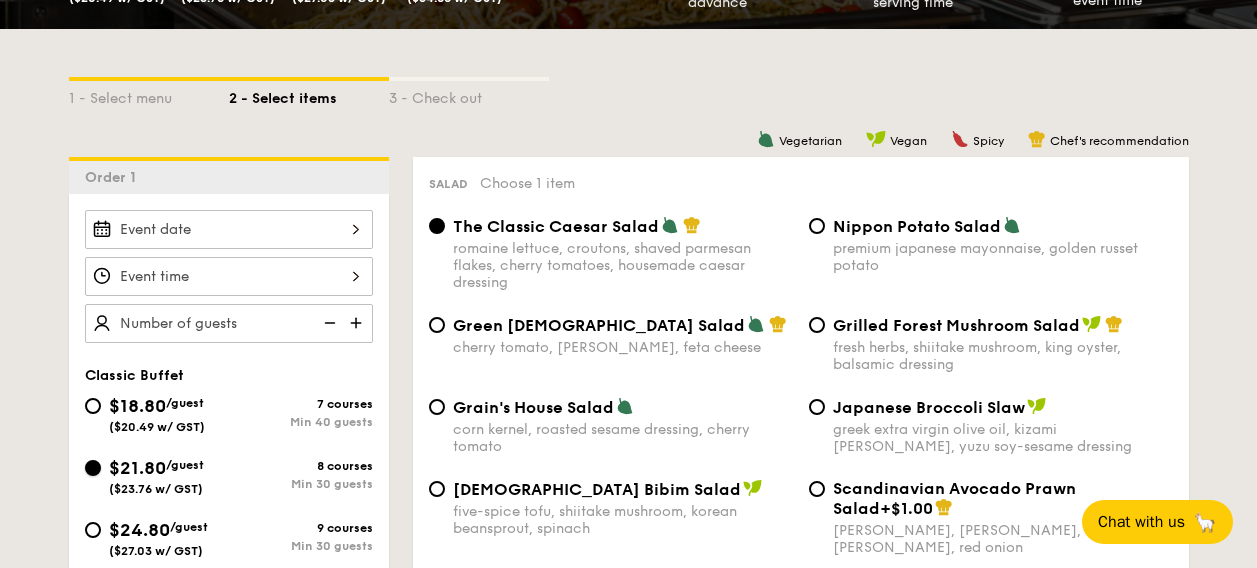 scroll, scrollTop: 507, scrollLeft: 0, axis: vertical 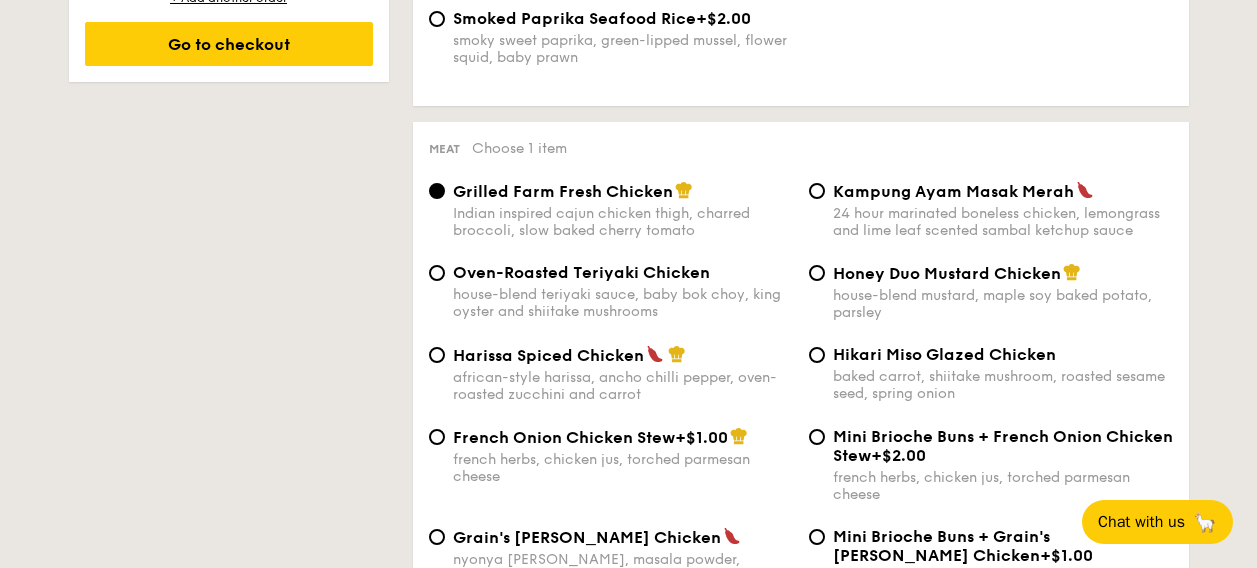 click on "Hikari Miso Glazed Chicken baked carrot, shiitake mushroom, roasted sesame seed, spring onion" at bounding box center [991, 373] 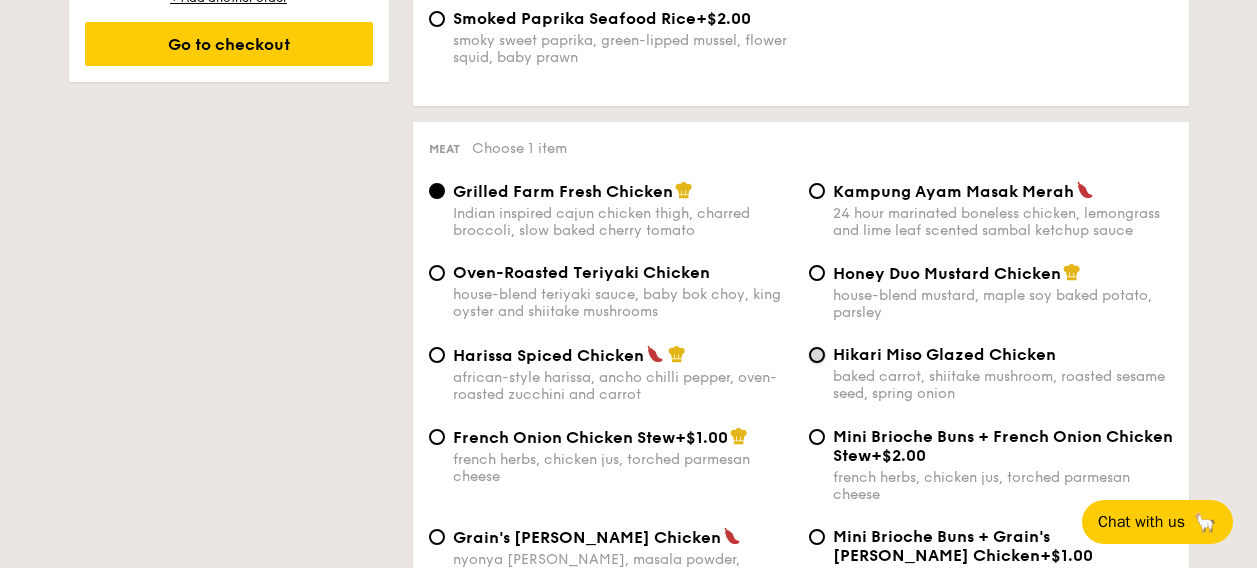click on "Hikari Miso Glazed Chicken baked carrot, shiitake mushroom, roasted sesame seed, spring onion" at bounding box center [817, 355] 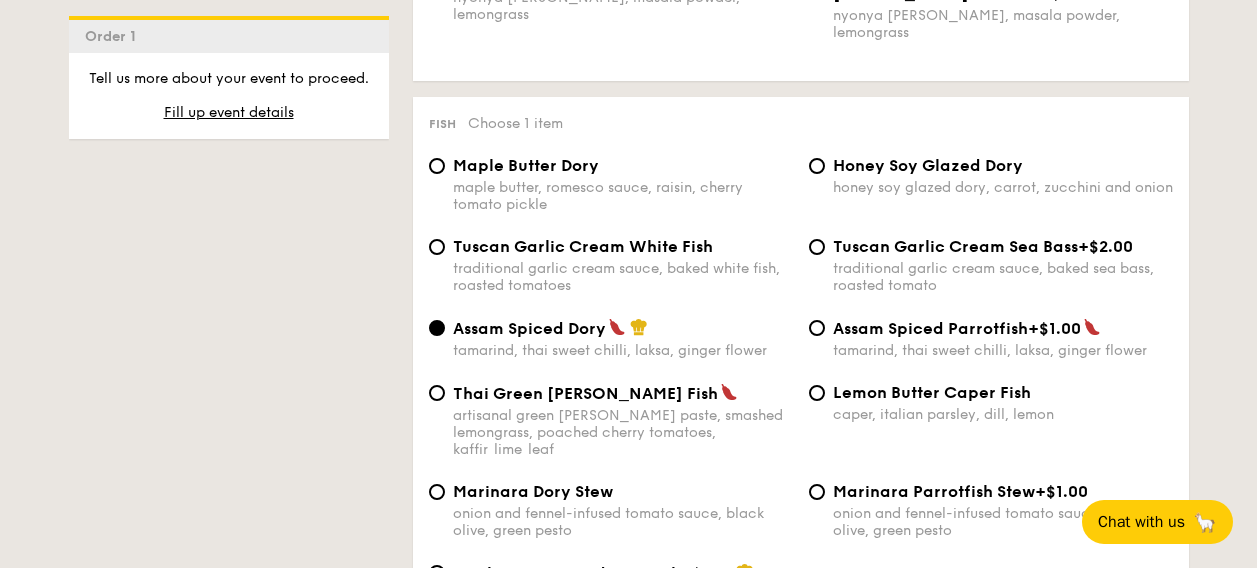 scroll, scrollTop: 1977, scrollLeft: 0, axis: vertical 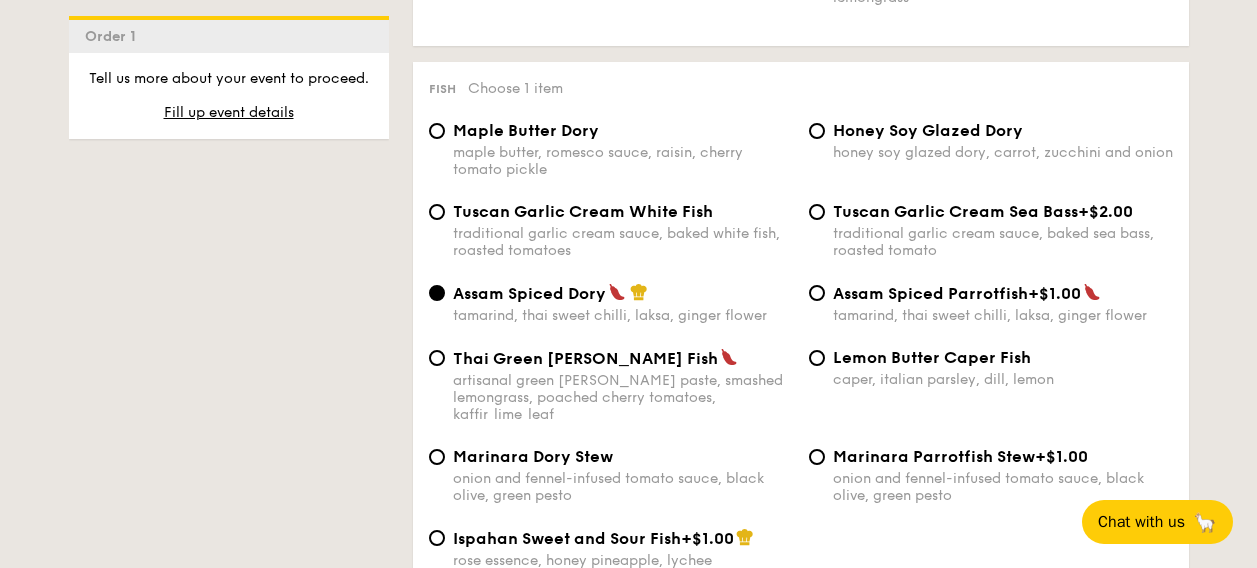 click on "Lemon Butter Caper Fish" at bounding box center (932, 357) 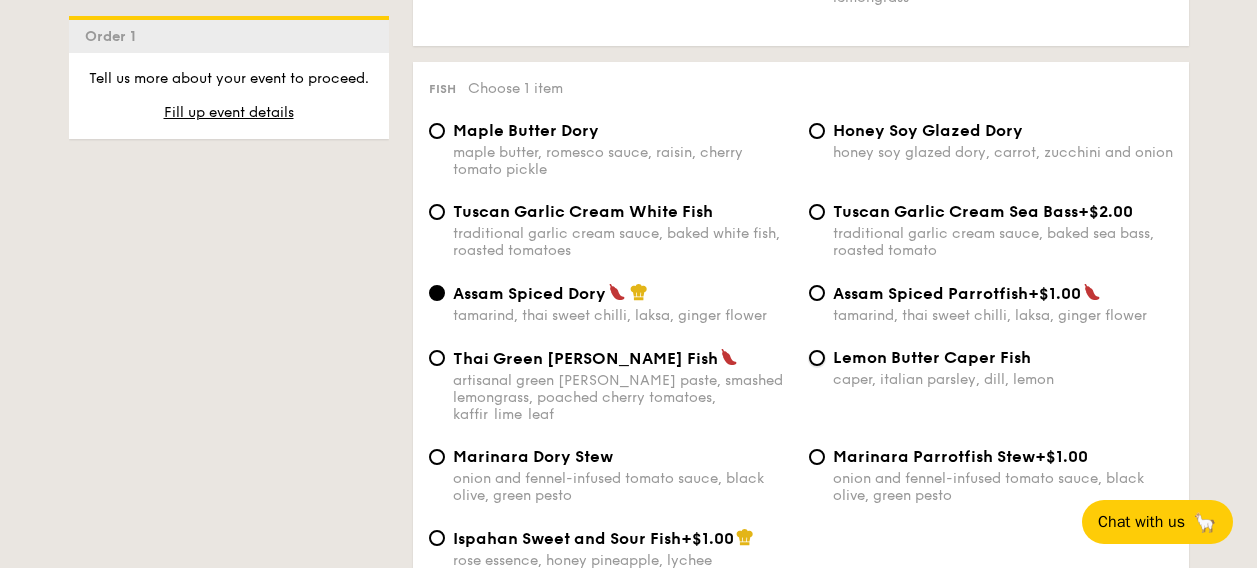 click on "Lemon Butter Caper Fish caper, italian parsley, dill, lemon" at bounding box center (817, 358) 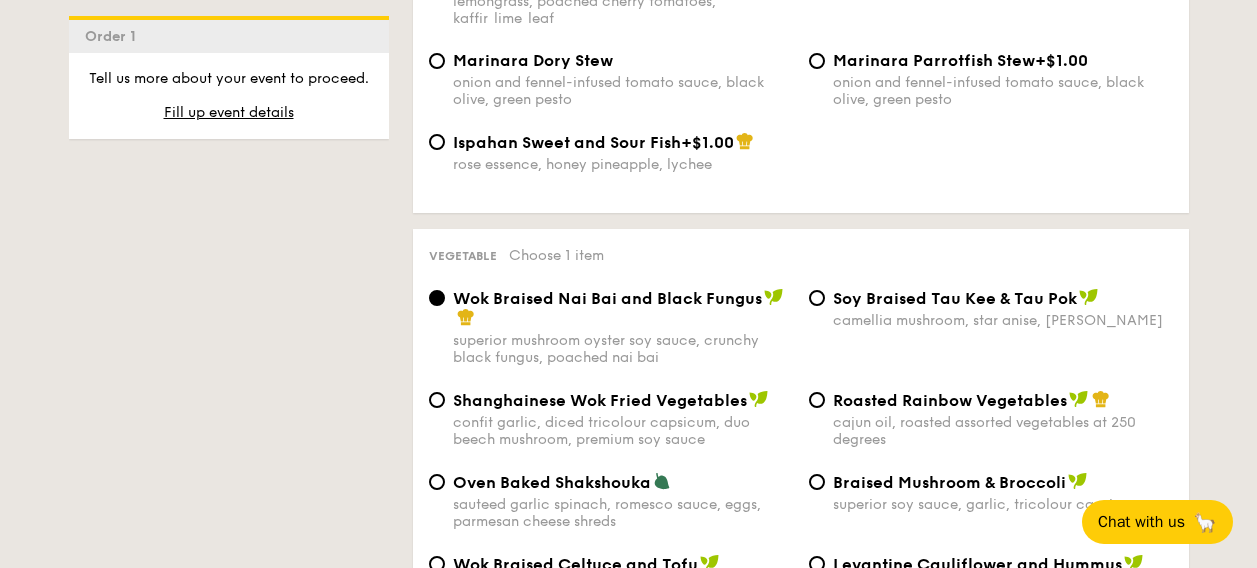 scroll, scrollTop: 2375, scrollLeft: 0, axis: vertical 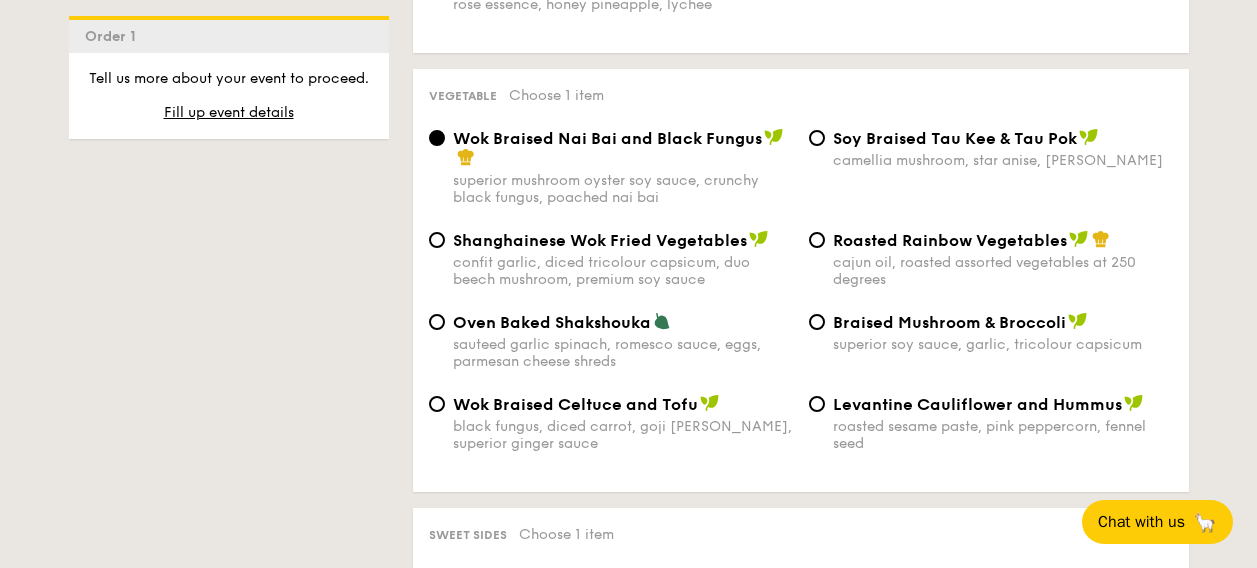 click on "Roasted Rainbow Vegetables" at bounding box center (950, 240) 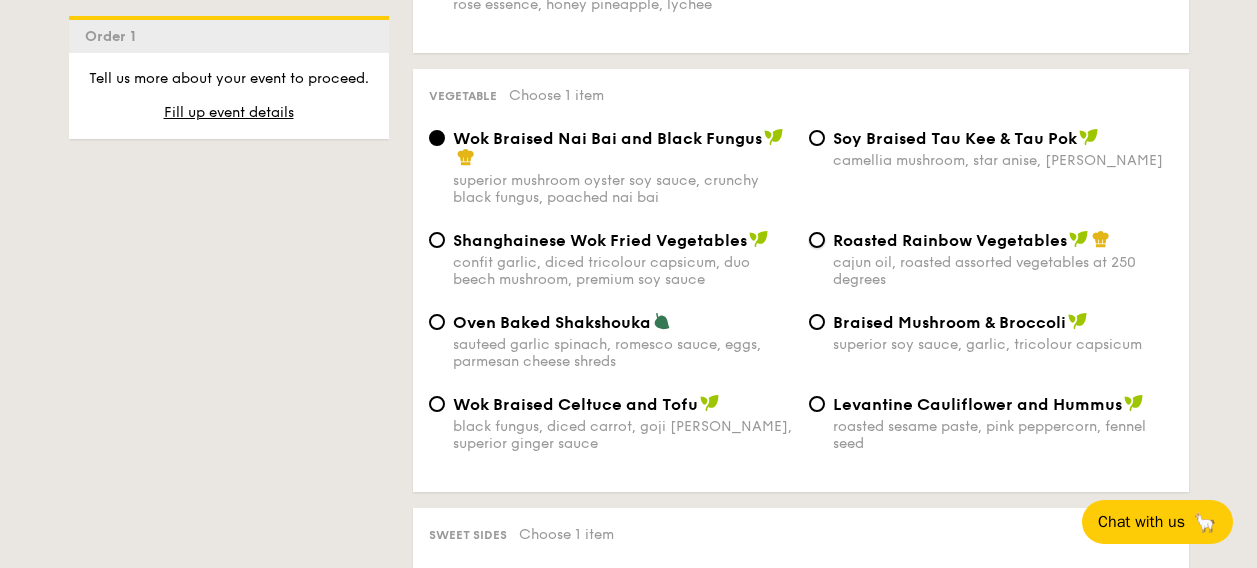 click on "Roasted Rainbow Vegetables cajun oil, roasted assorted vegetables at 250 degrees" at bounding box center (817, 240) 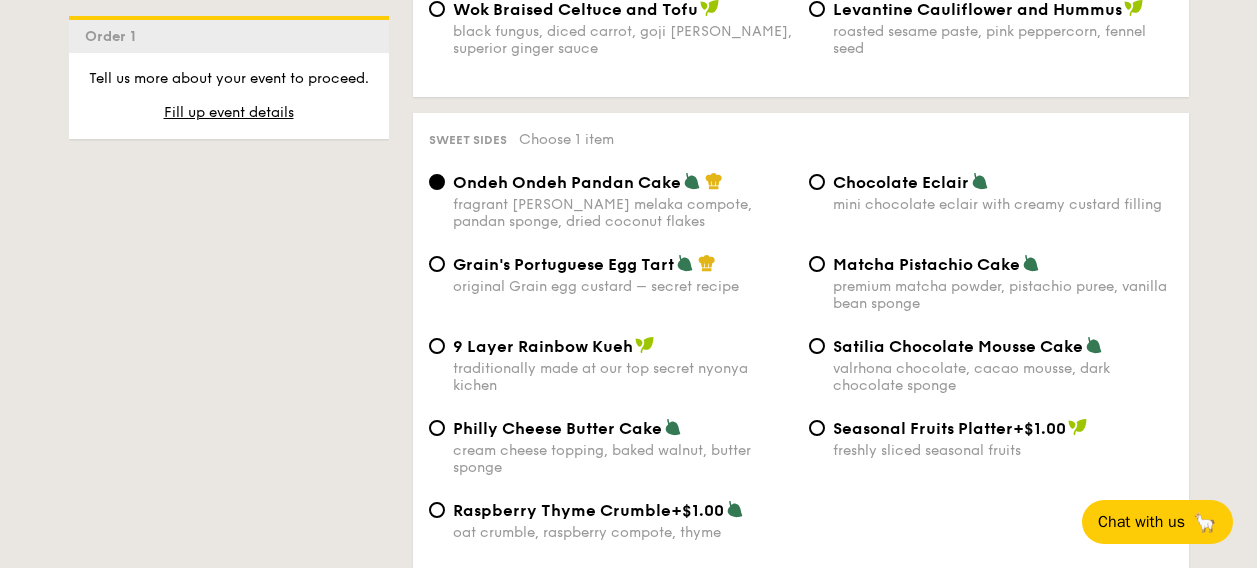 scroll, scrollTop: 2931, scrollLeft: 0, axis: vertical 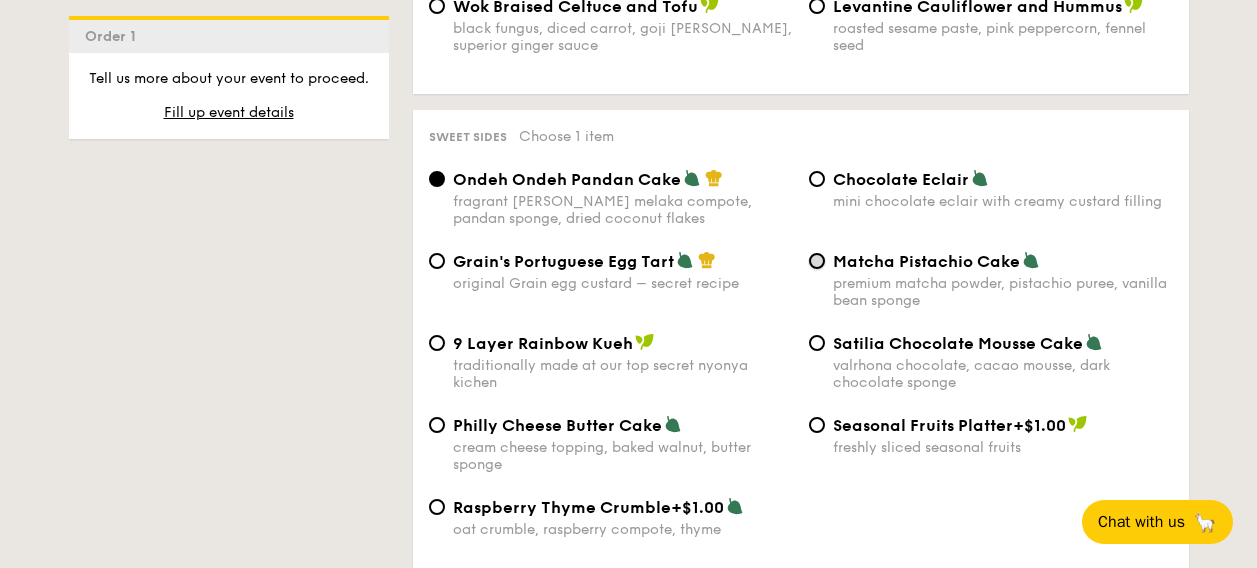 click on "Matcha Pistachio Cake premium matcha powder, pistachio puree, vanilla bean sponge" at bounding box center (817, 261) 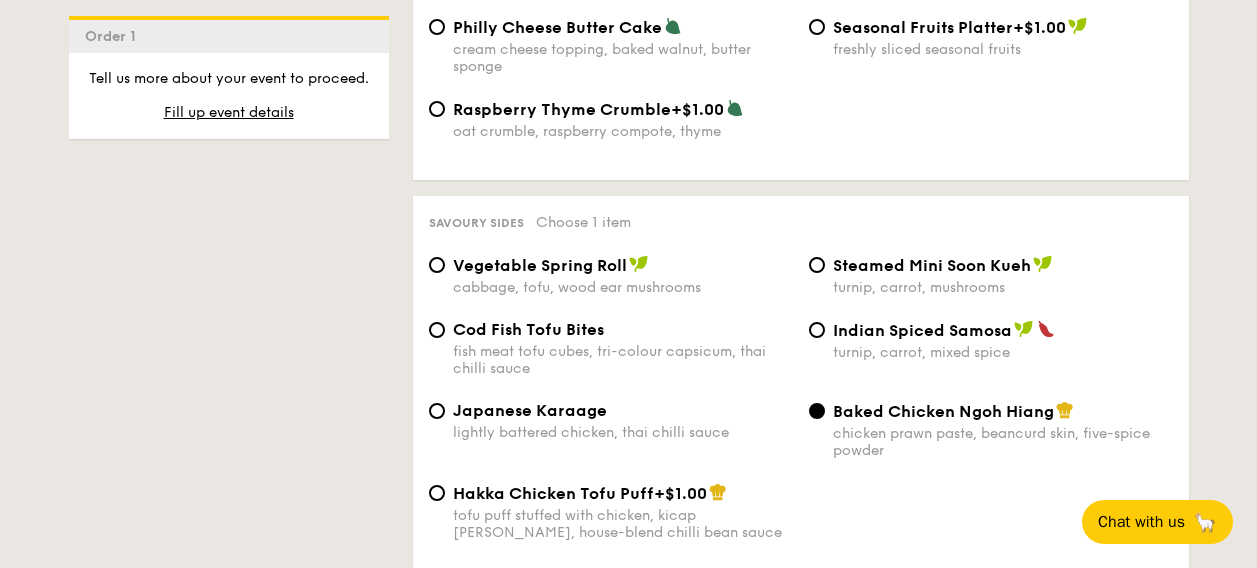 scroll, scrollTop: 3428, scrollLeft: 0, axis: vertical 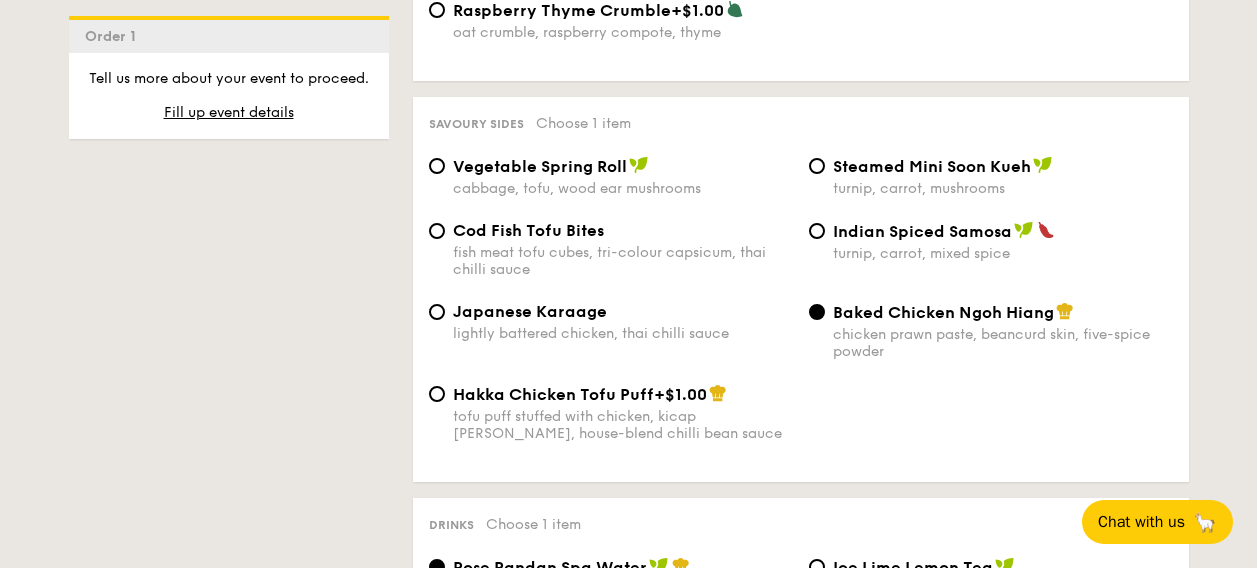 click on "Vegetable Spring Roll cabbage, tofu, wood ear mushrooms Steamed Mini Soon Kueh turnip, carrot, mushrooms" at bounding box center (801, 188) 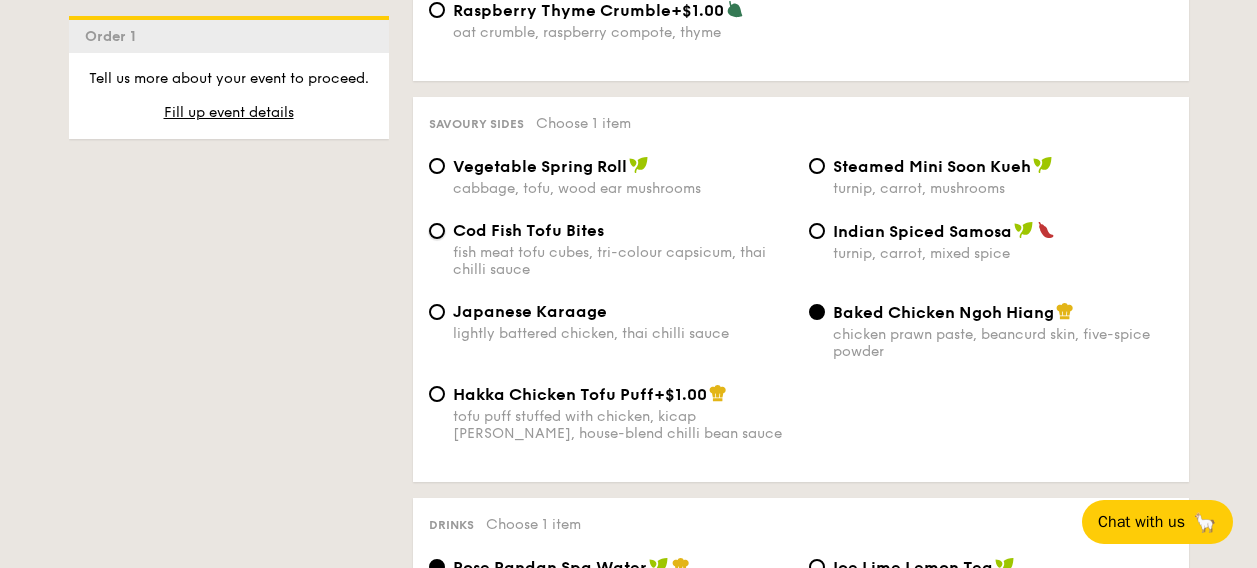 click on "Cod Fish Tofu Bites fish meat tofu cubes, tri-colour capsicum, thai chilli sauce" at bounding box center [437, 231] 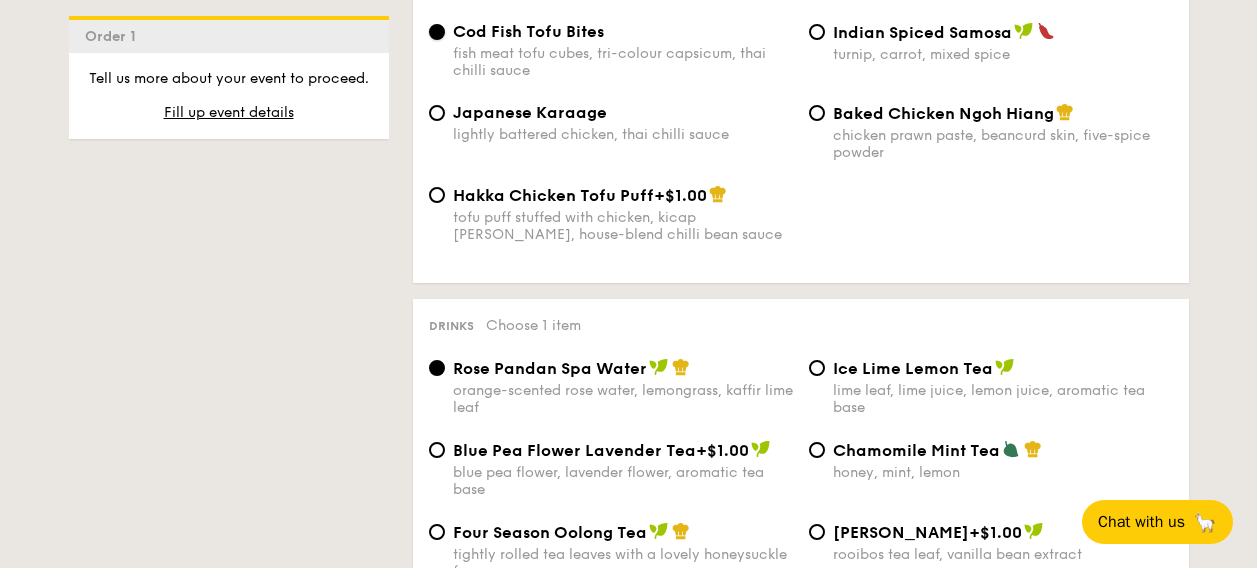 scroll, scrollTop: 3826, scrollLeft: 0, axis: vertical 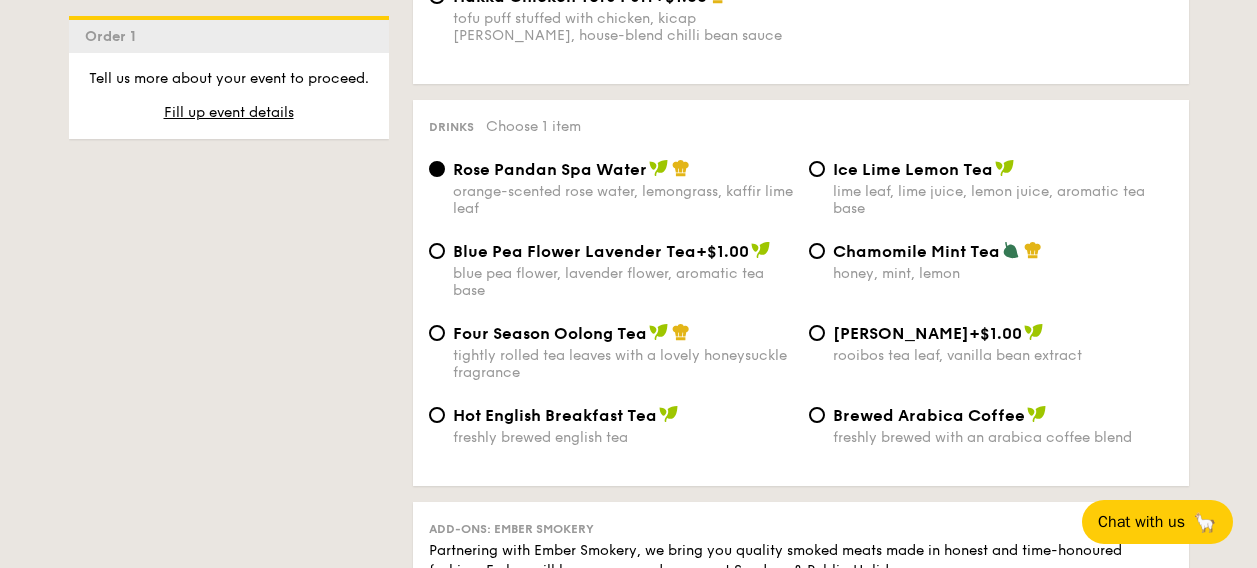 click on "Ice Lime Lemon Tea lime leaf, lime juice, lemon juice, aromatic tea base" at bounding box center (991, 188) 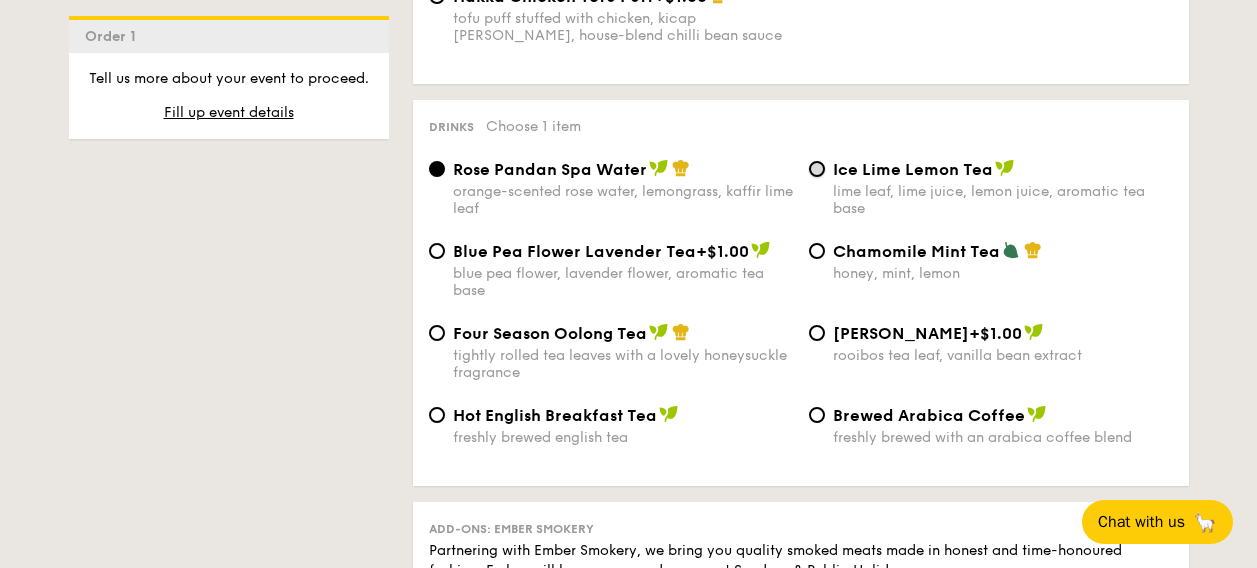 click on "Ice Lime Lemon Tea lime leaf, lime juice, lemon juice, aromatic tea base" at bounding box center [817, 169] 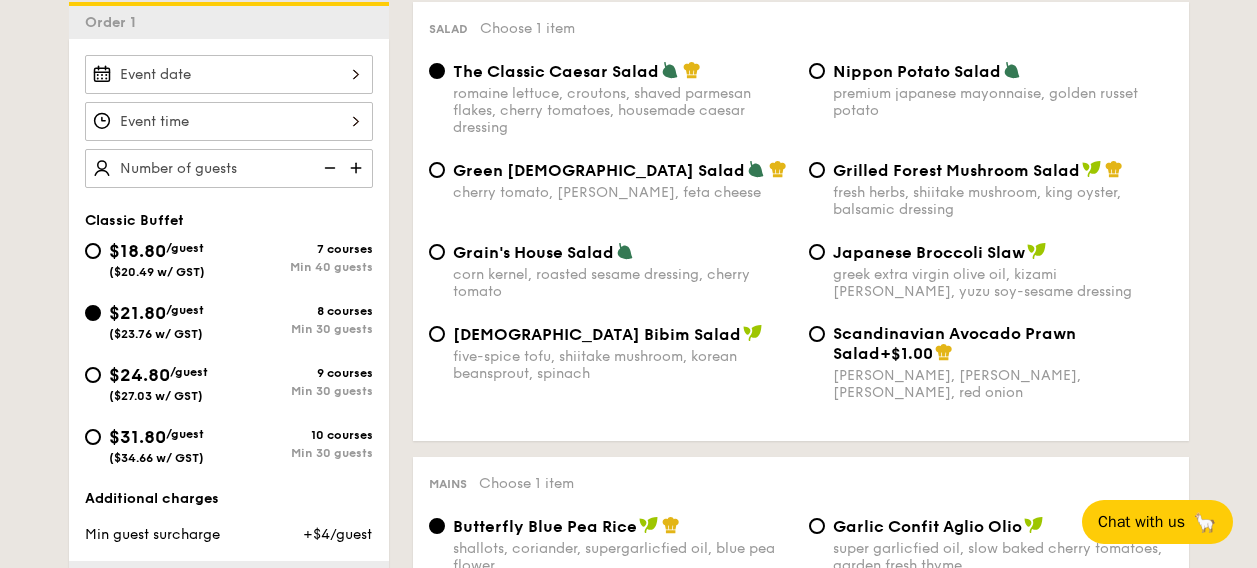 scroll, scrollTop: 544, scrollLeft: 0, axis: vertical 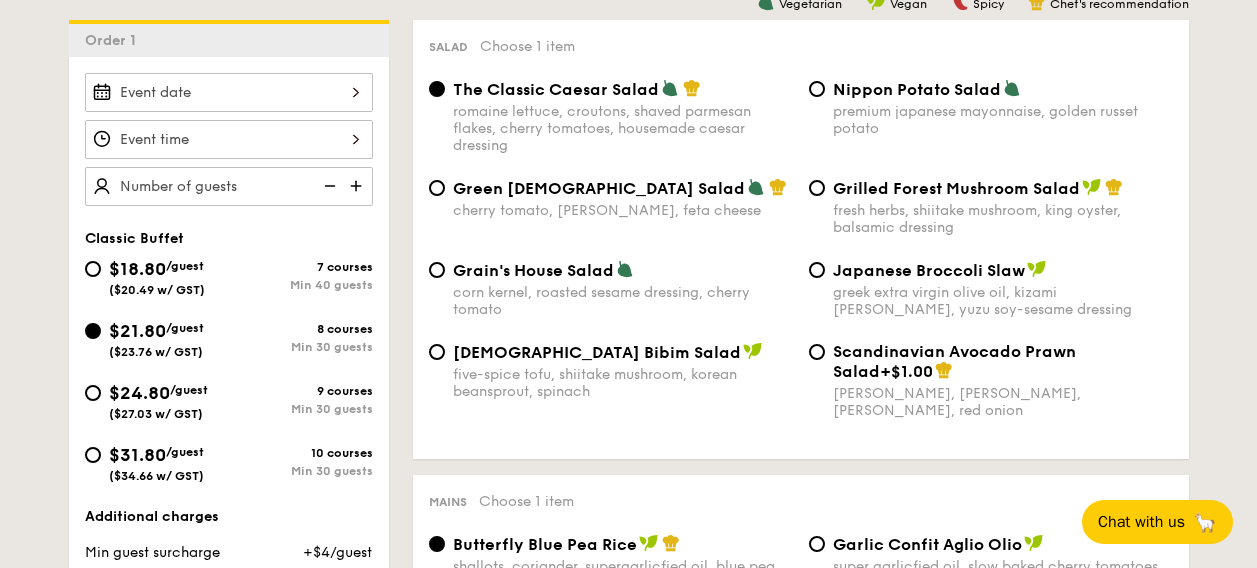 click on "Smoked Mesquite Whole Chicken brined in our in-house blend of herbs and spices, and seasoned with mesquite for a distinctive sweetness and aroma
serves 10 guests
$44.95
/item
($49.00 w/ GST)
0" at bounding box center (229, 92) 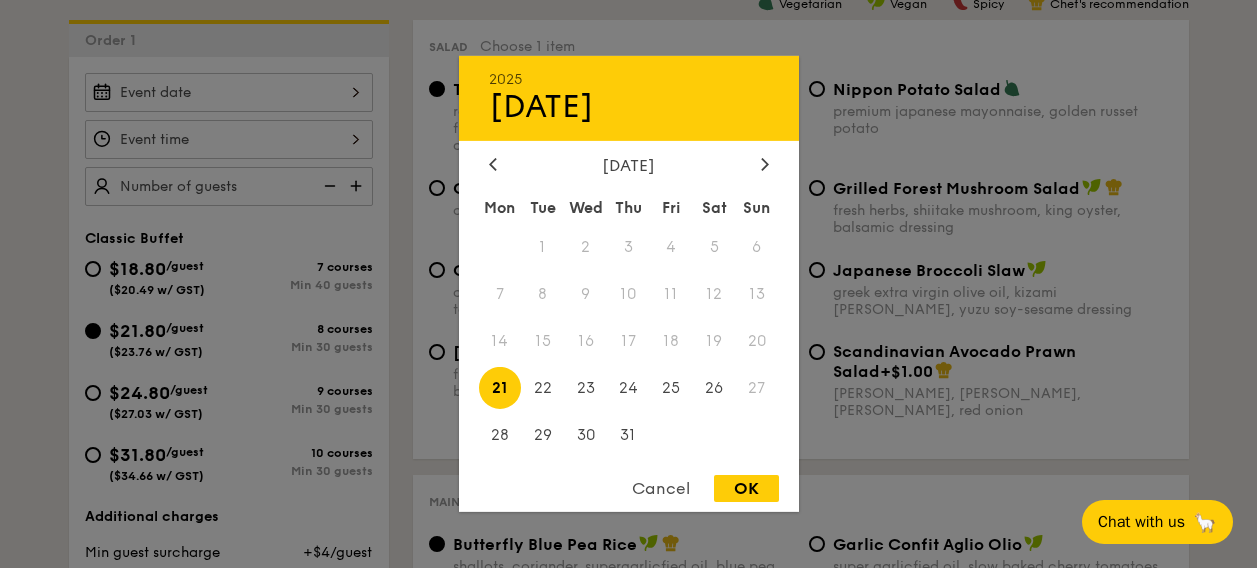 click on "21" at bounding box center [500, 387] 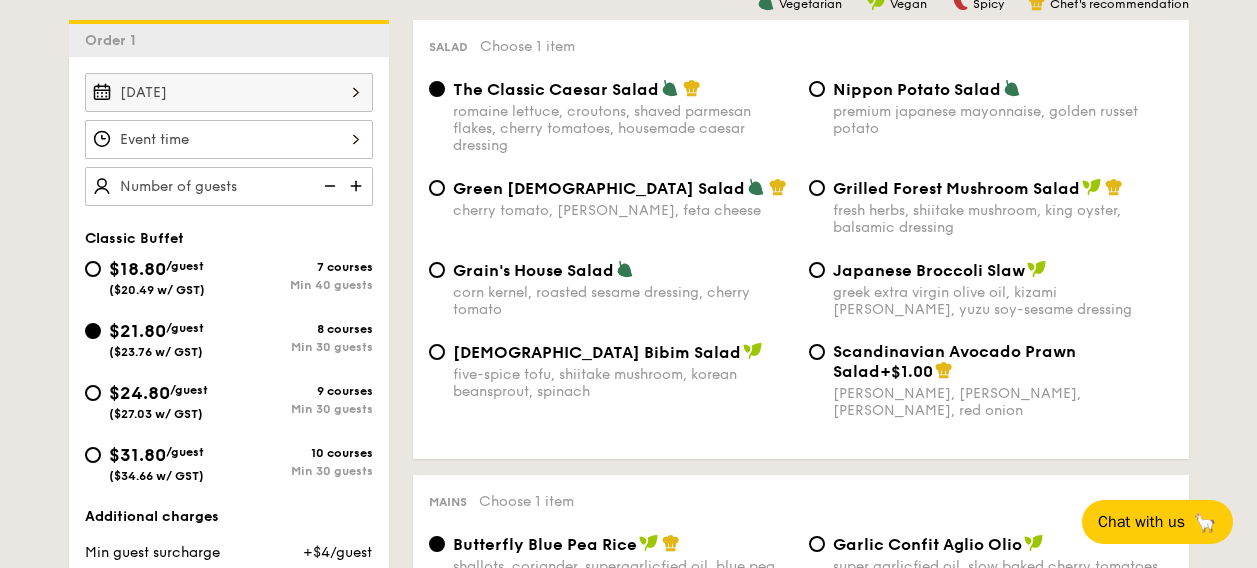 click on "Smoked Mesquite Whole Chicken brined in our in-house blend of herbs and spices, and seasoned with mesquite for a distinctive sweetness and aroma
serves 10 guests
$44.95
/item
($49.00 w/ GST)
0" at bounding box center [229, 139] 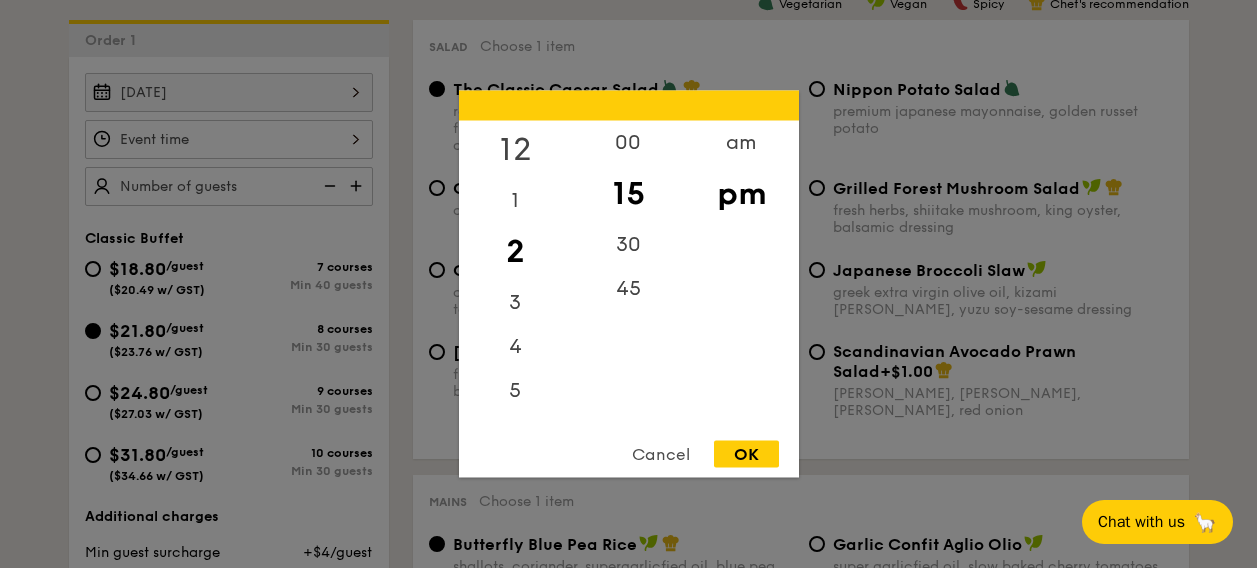 click on "12" at bounding box center [515, 150] 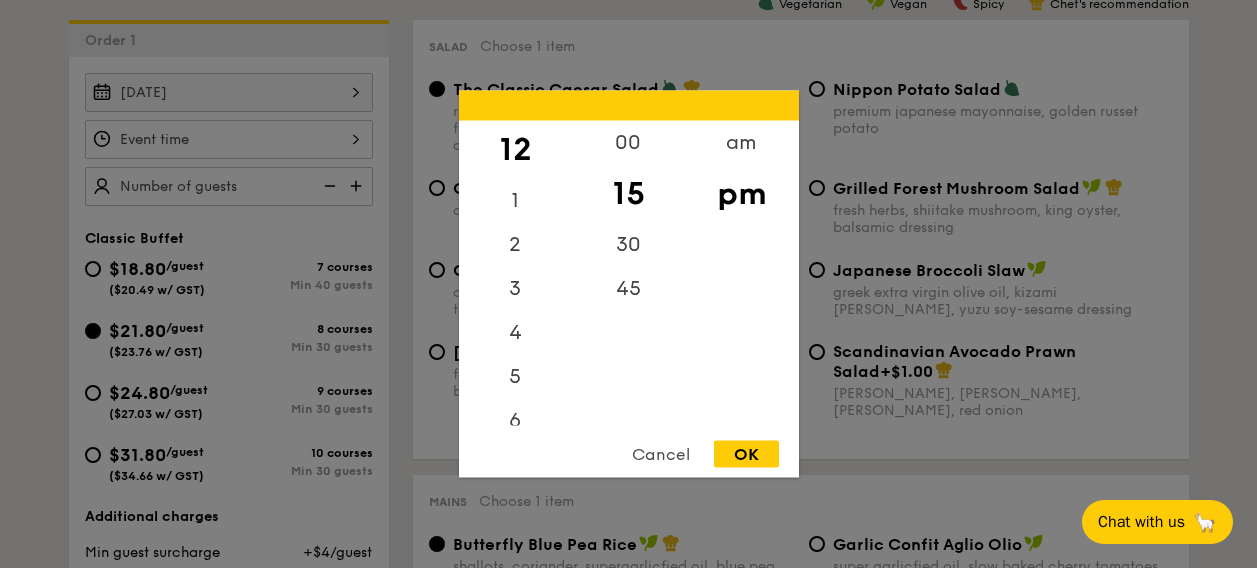 click on "OK" at bounding box center [746, 454] 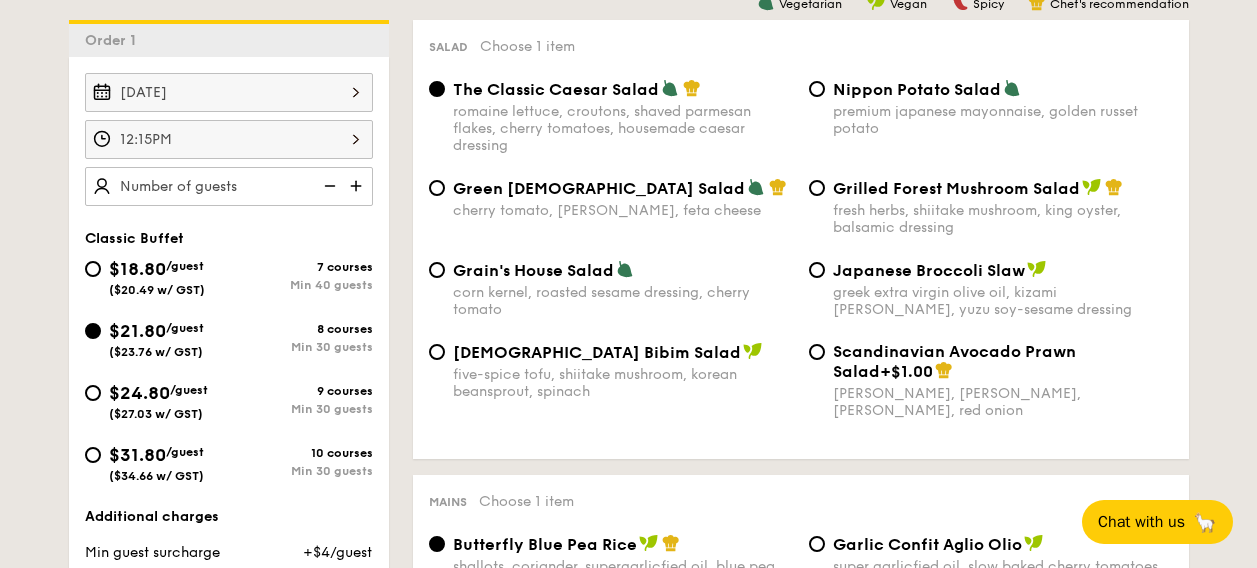 click at bounding box center (229, 186) 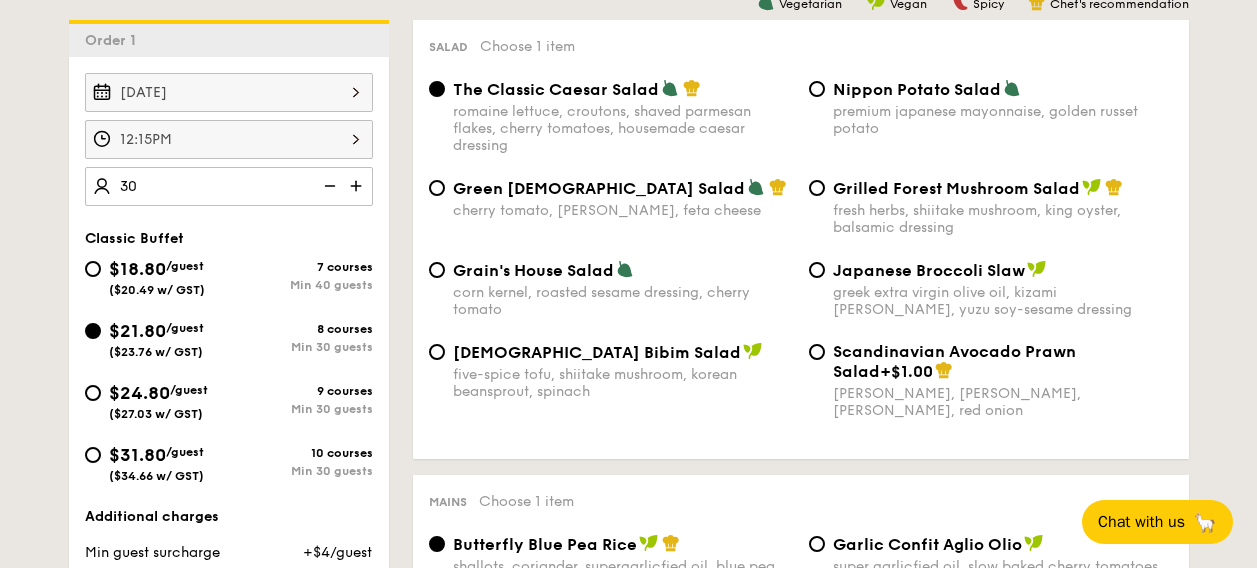 click on "12:15PM" at bounding box center [229, 139] 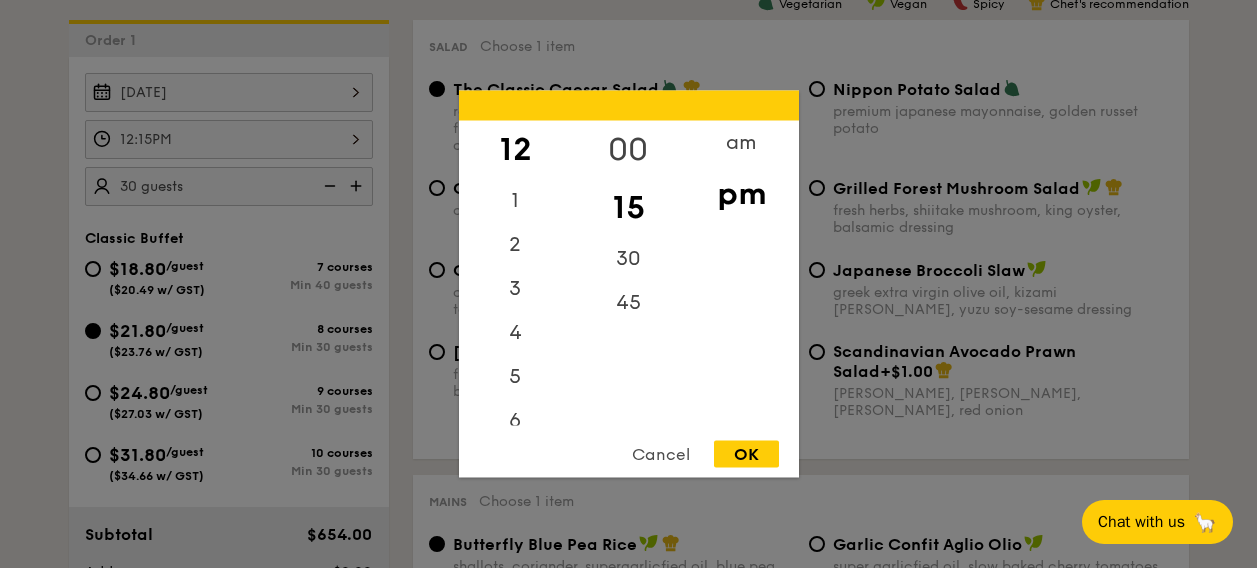 click on "00" at bounding box center (628, 150) 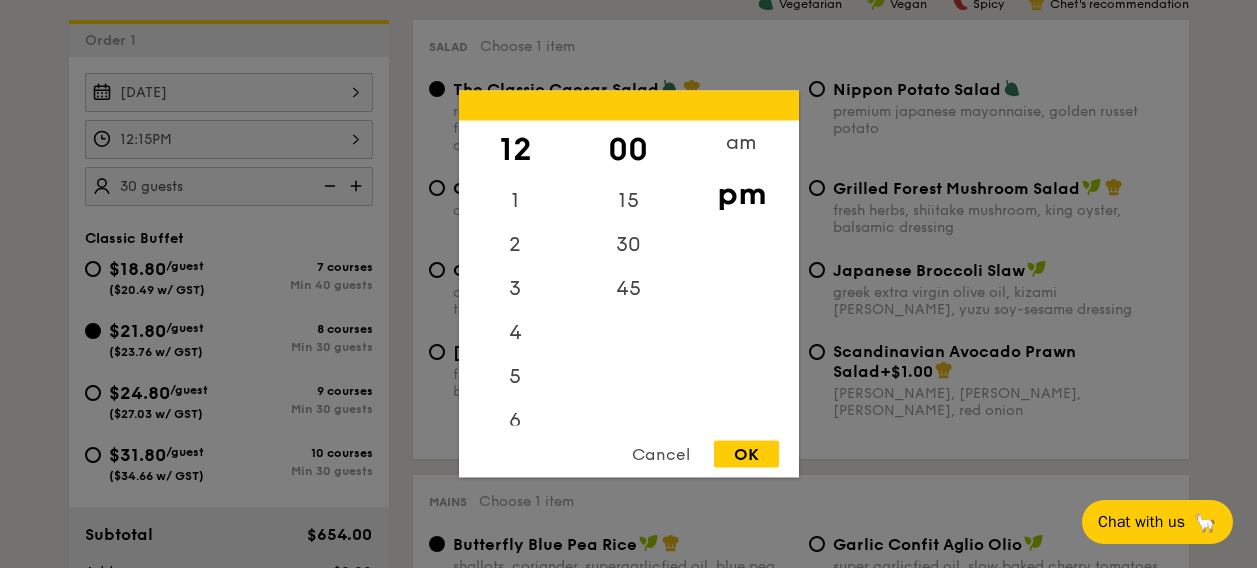 click on "OK" at bounding box center [746, 454] 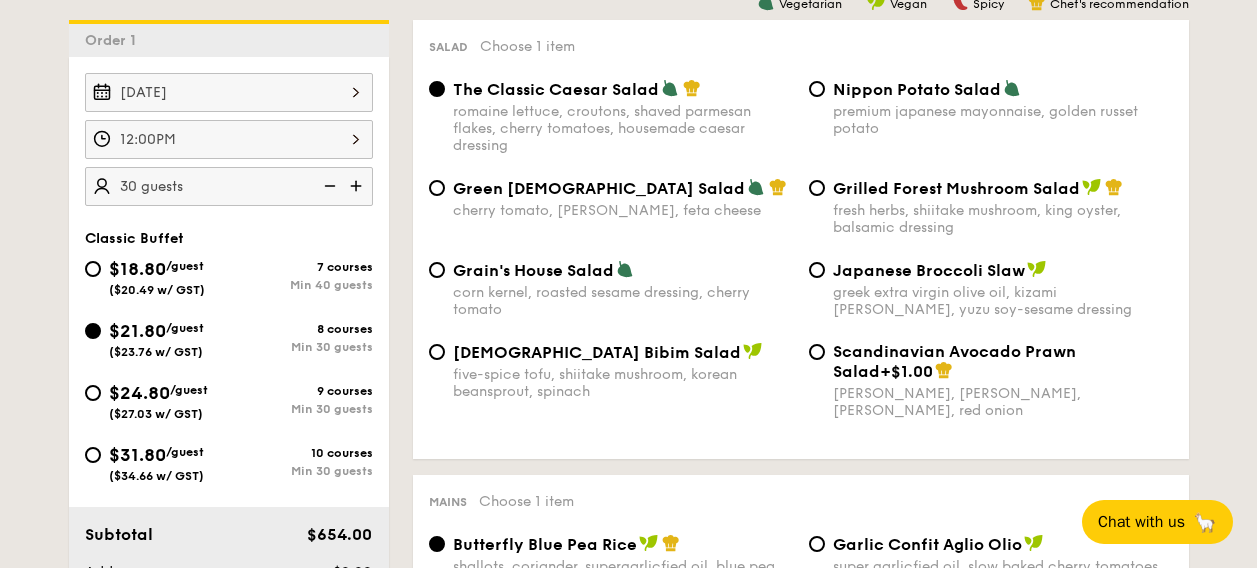 click on "12:00PM" at bounding box center (229, 139) 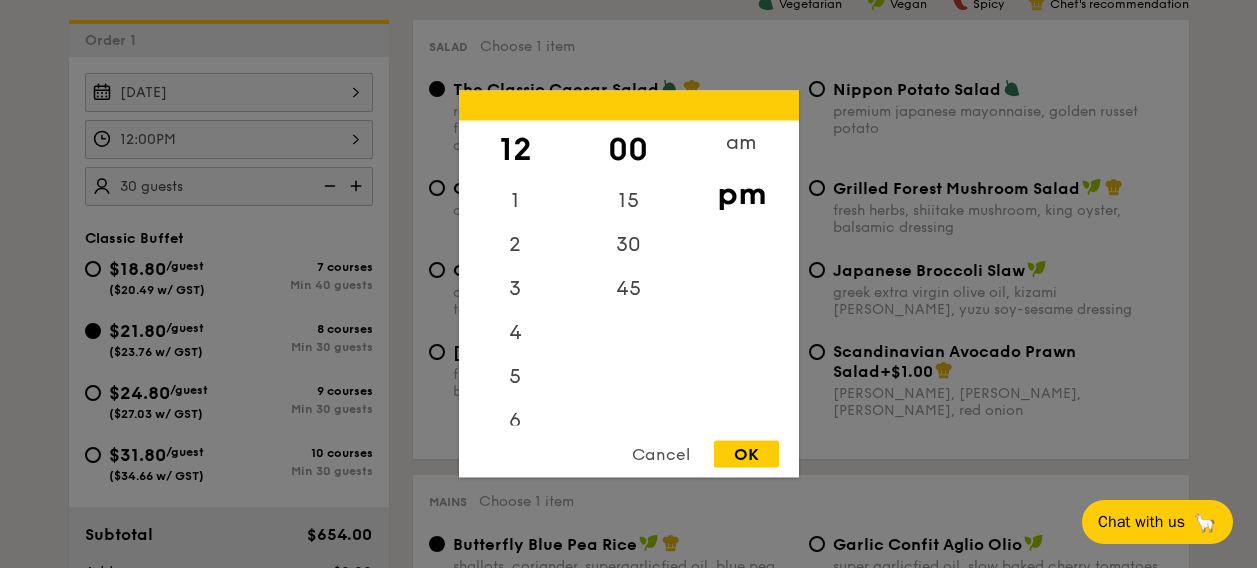 click on "OK" at bounding box center (746, 454) 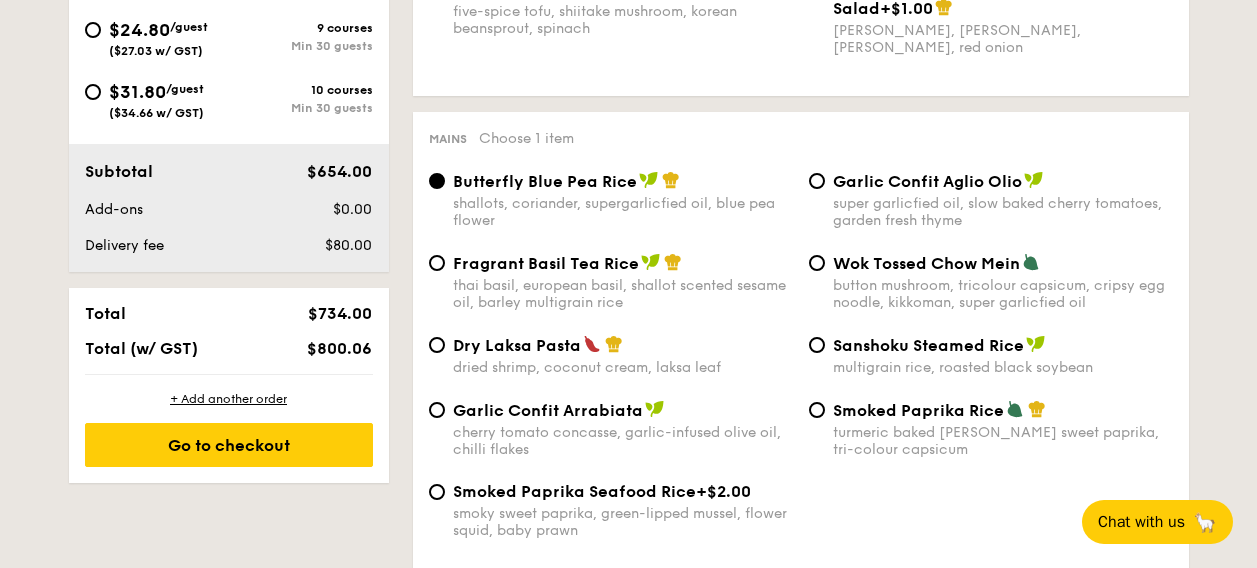 scroll, scrollTop: 942, scrollLeft: 0, axis: vertical 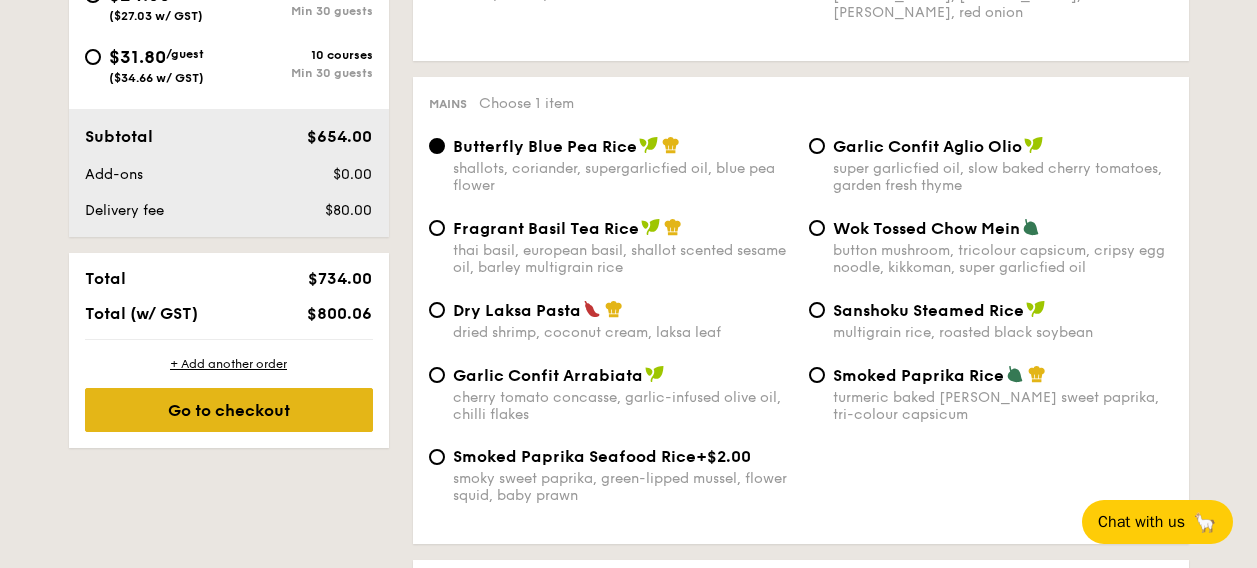 click on "Go to checkout" at bounding box center (229, 410) 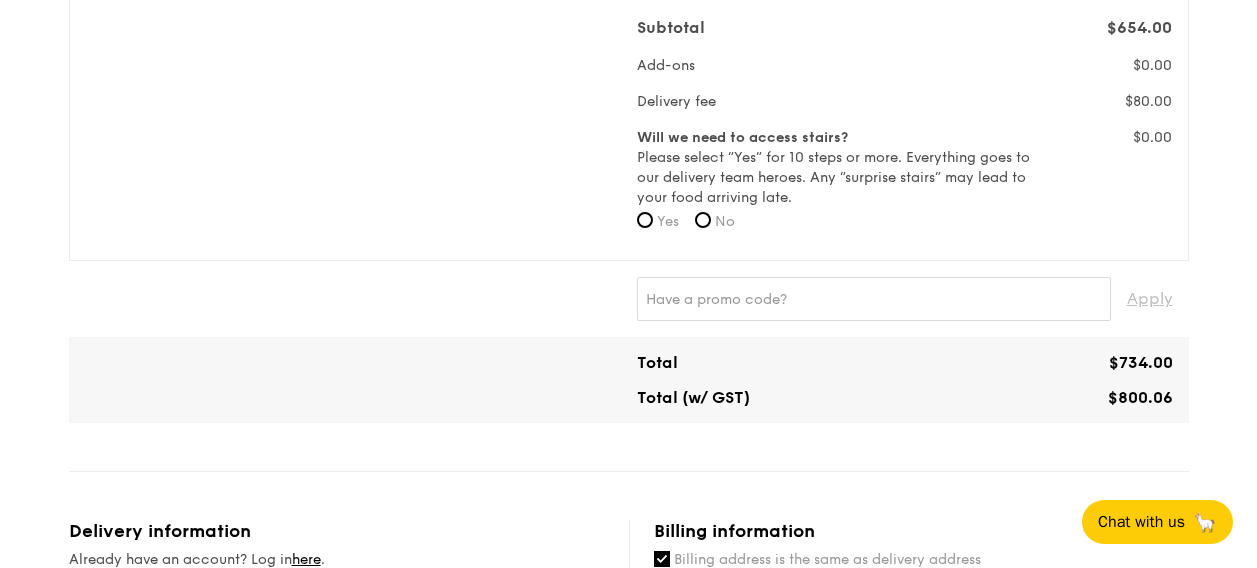 scroll, scrollTop: 701, scrollLeft: 0, axis: vertical 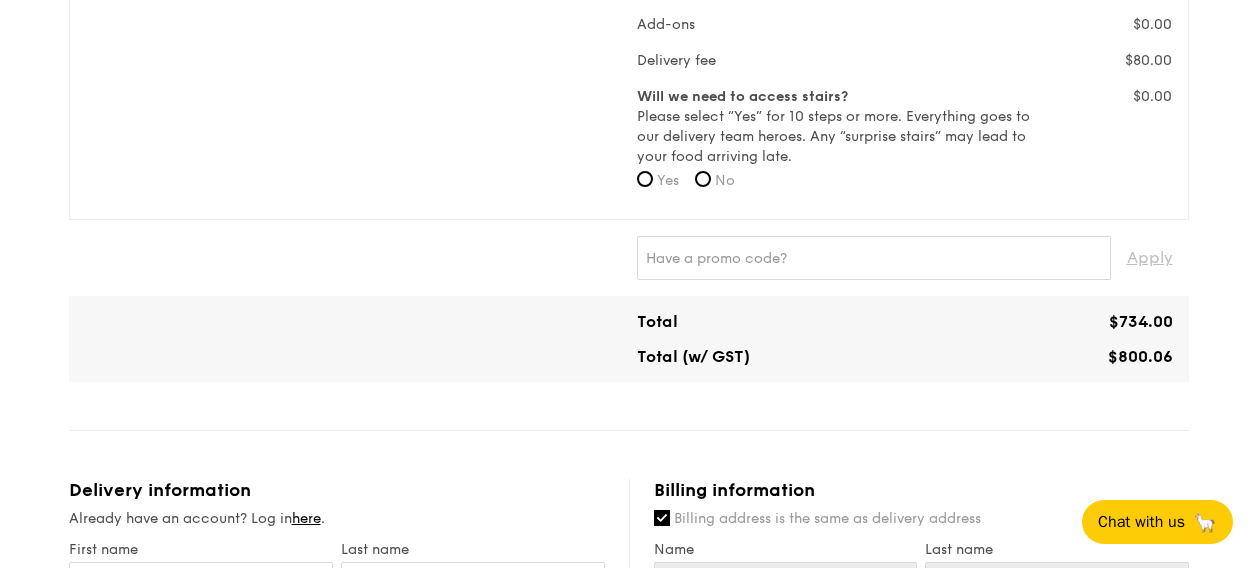 click on "No" at bounding box center [715, 181] 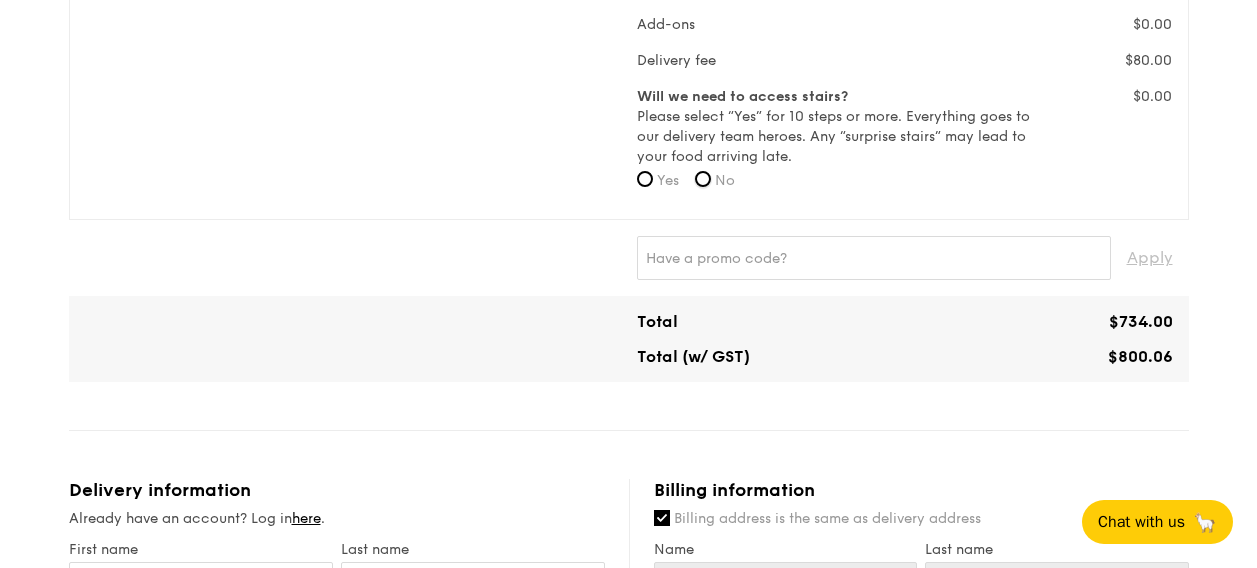 click on "No" at bounding box center [703, 179] 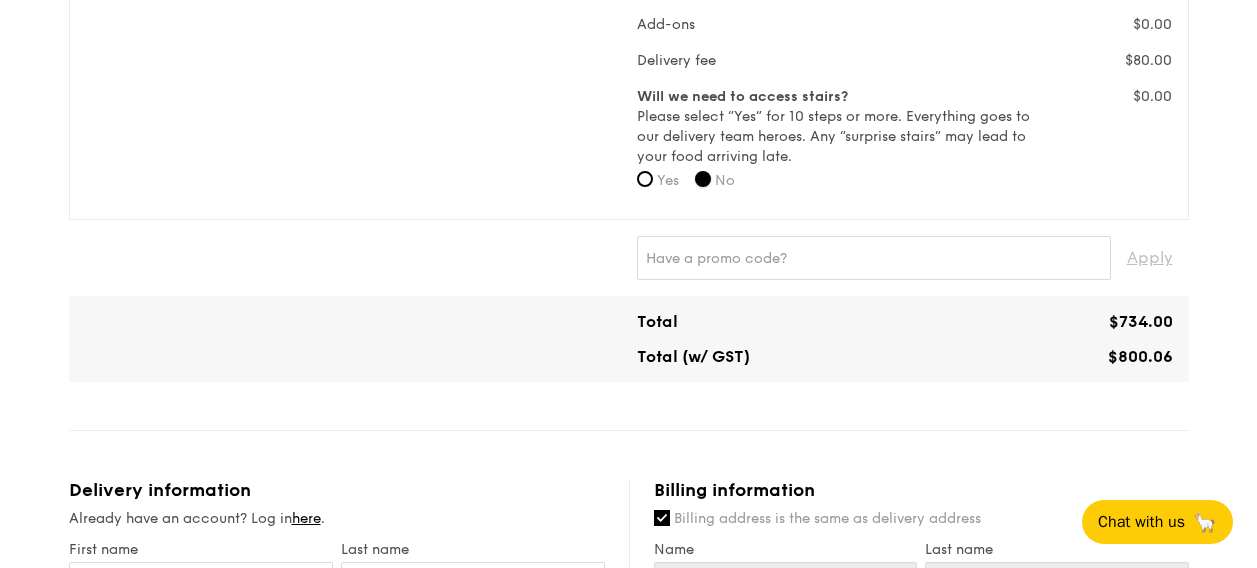 scroll, scrollTop: 801, scrollLeft: 0, axis: vertical 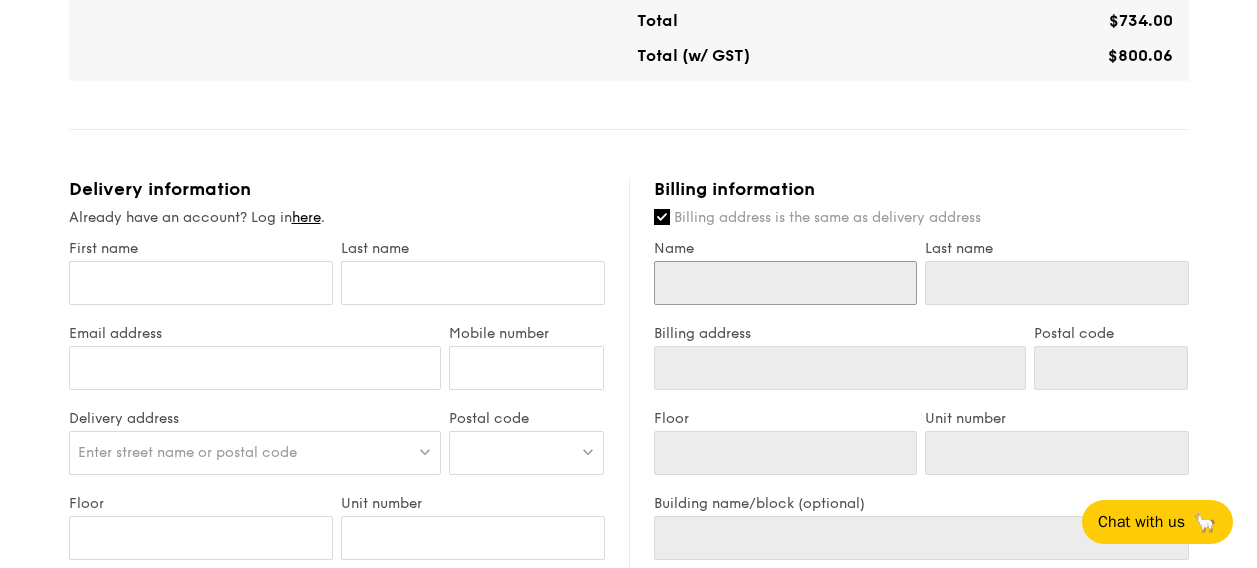 click on "Name" at bounding box center [786, 283] 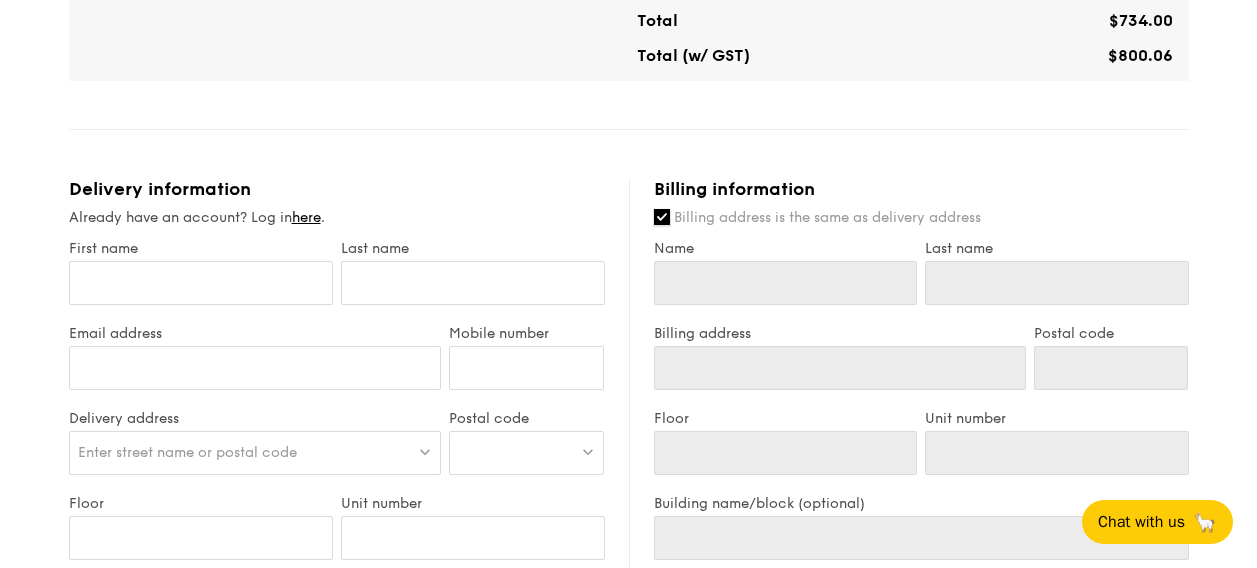 click on "Billing address is the same as delivery address" at bounding box center (662, 217) 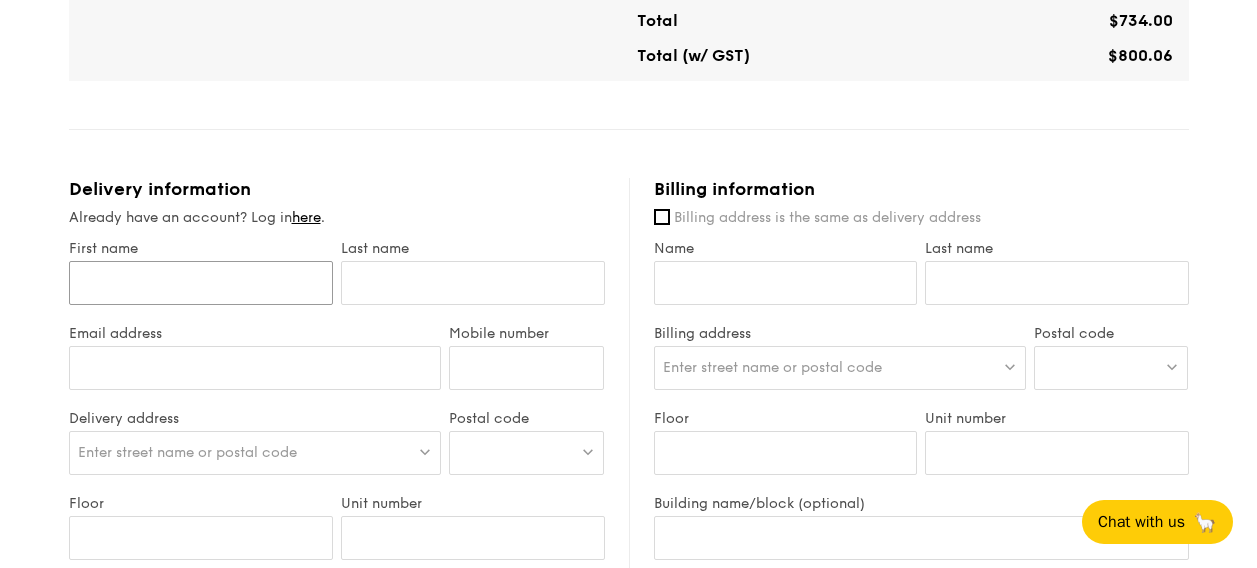 click on "First name" at bounding box center (201, 283) 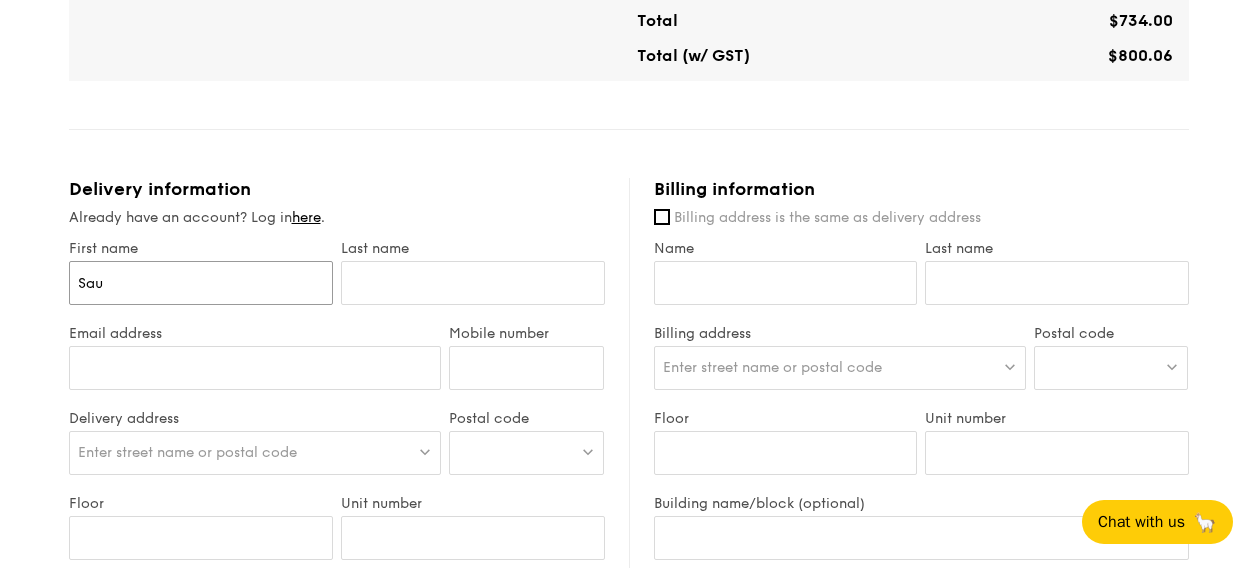 type on "Sau" 